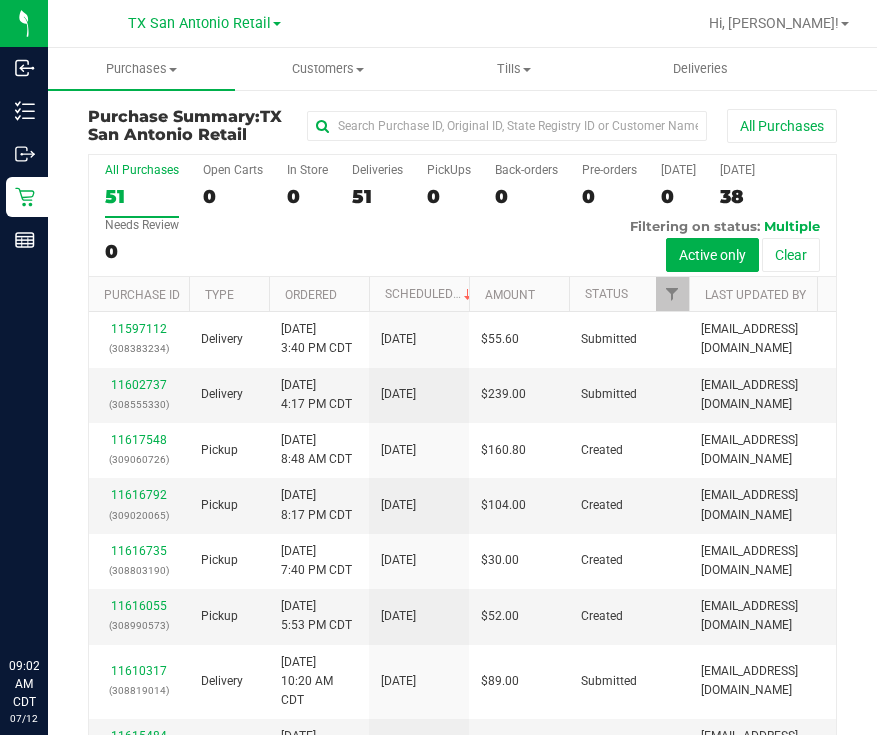 scroll, scrollTop: 0, scrollLeft: 0, axis: both 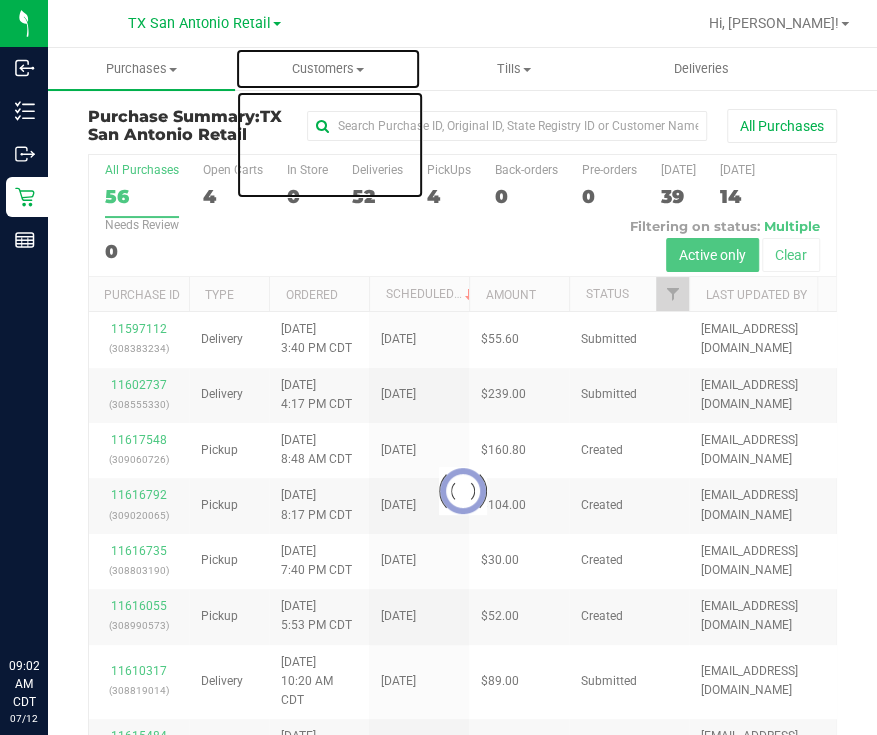 click on "Customers
All customers
Add a new customer
All physicians" at bounding box center [328, 69] 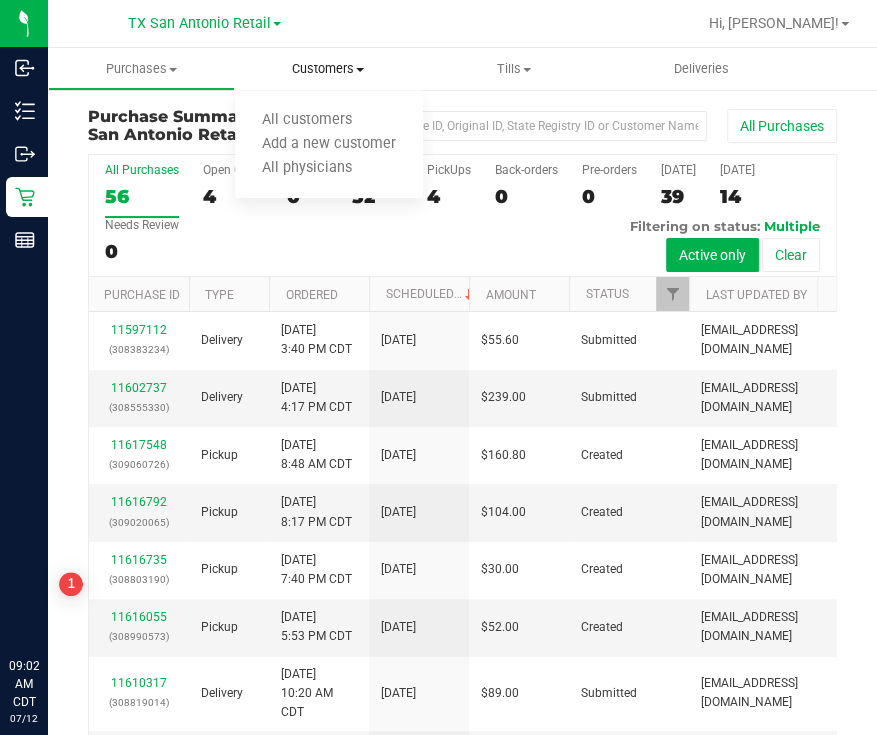 scroll, scrollTop: 0, scrollLeft: 0, axis: both 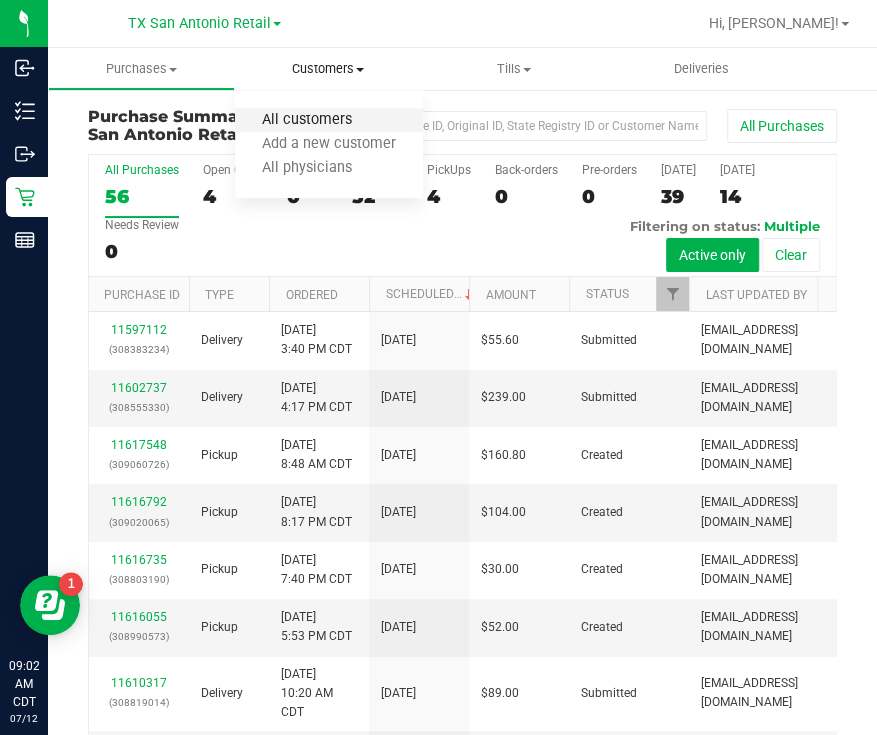 click on "All customers" at bounding box center (307, 120) 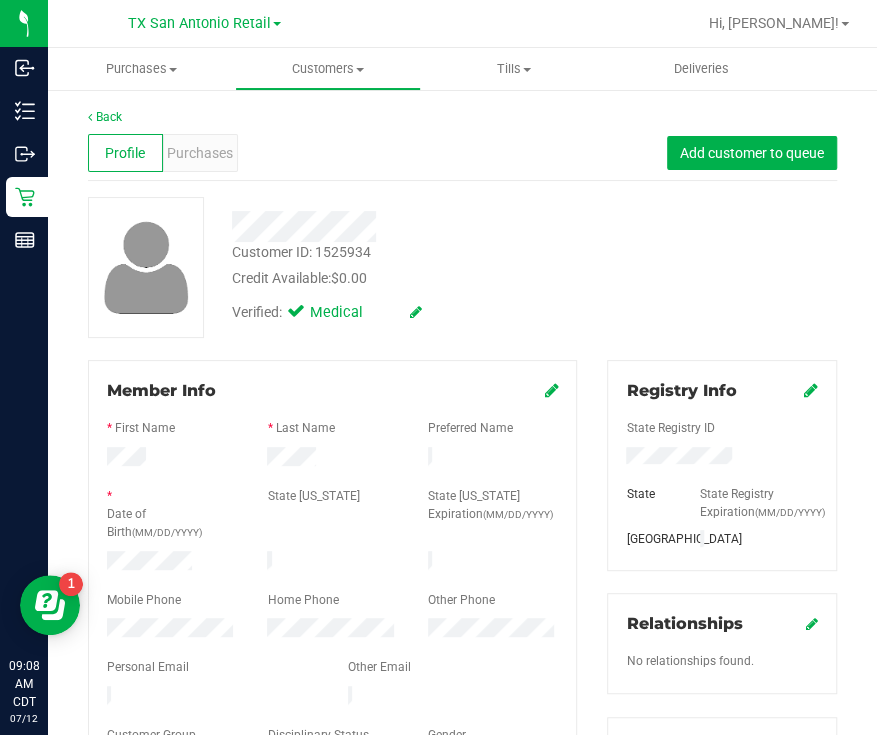 click on "Back
Profile
Purchases
Add customer to queue
Customer ID: 1525934
Credit Available:
$0.00
Verified:
Medical" at bounding box center (462, 781) 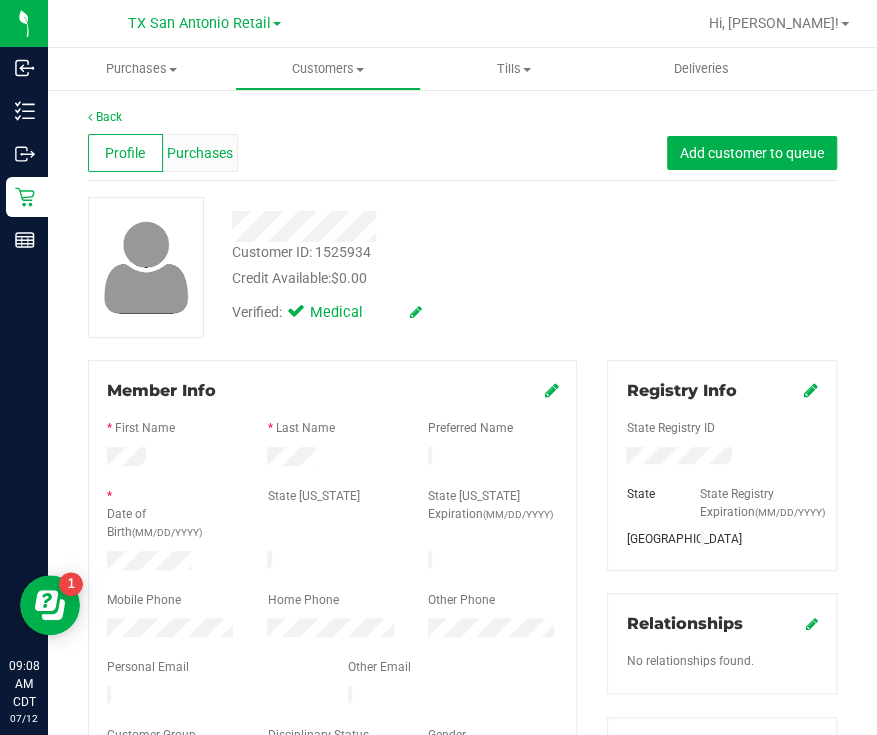 click on "Purchases" at bounding box center [200, 153] 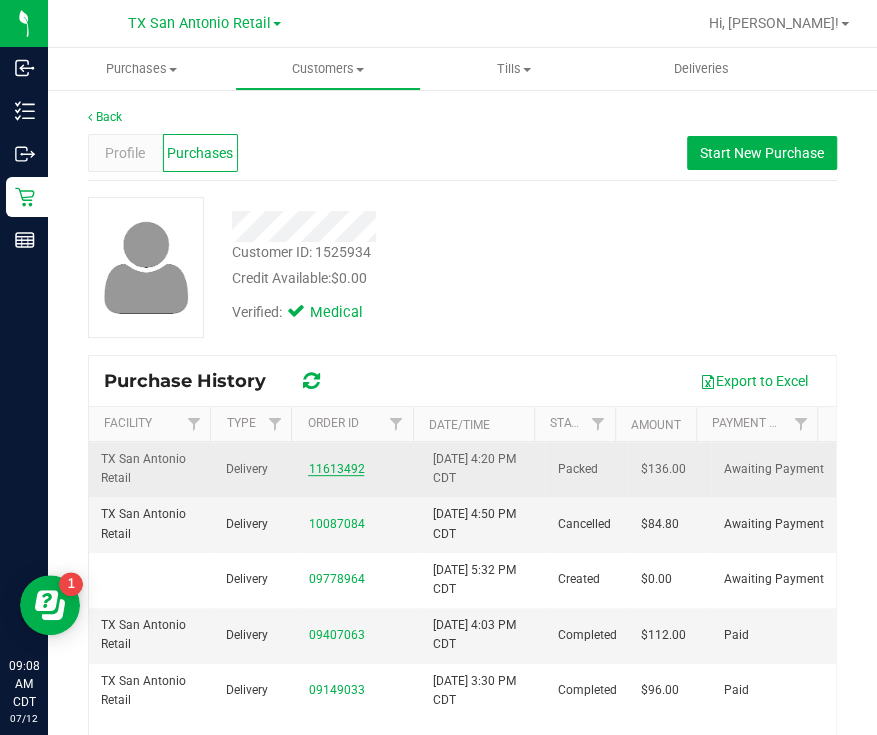 click on "11613492" at bounding box center (336, 469) 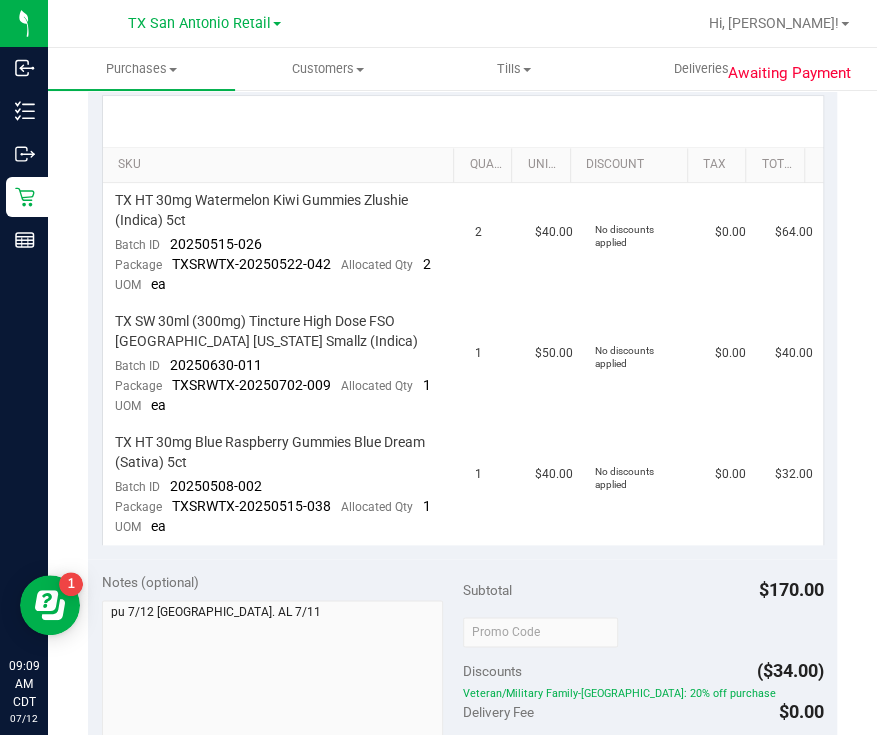 scroll, scrollTop: 467, scrollLeft: 0, axis: vertical 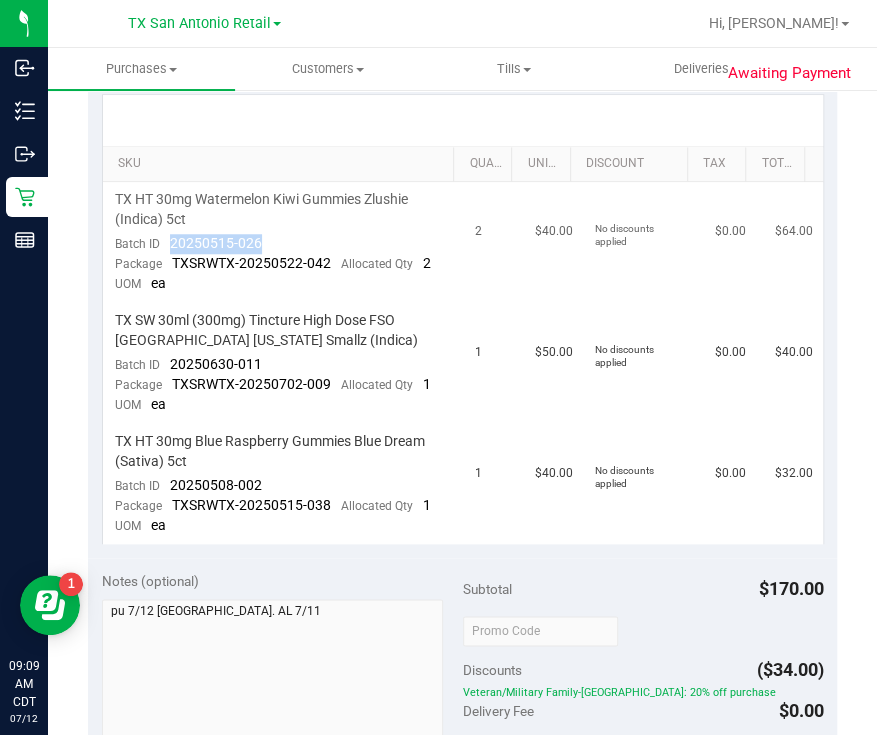drag, startPoint x: 271, startPoint y: 241, endPoint x: 170, endPoint y: 247, distance: 101.17806 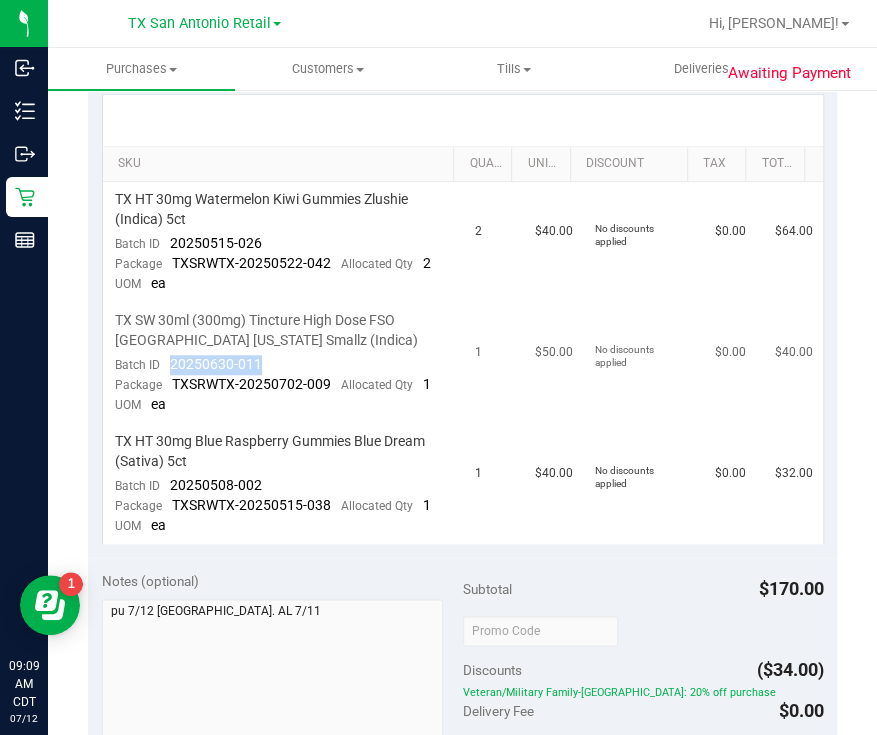drag, startPoint x: 267, startPoint y: 357, endPoint x: 171, endPoint y: 365, distance: 96.332756 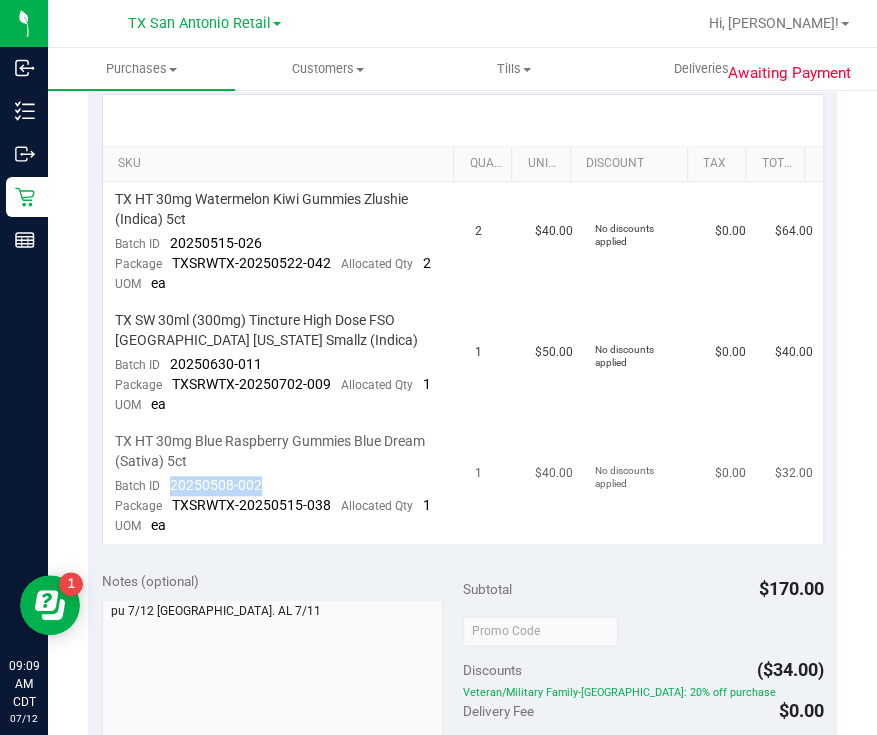 drag, startPoint x: 265, startPoint y: 481, endPoint x: 162, endPoint y: 489, distance: 103.31021 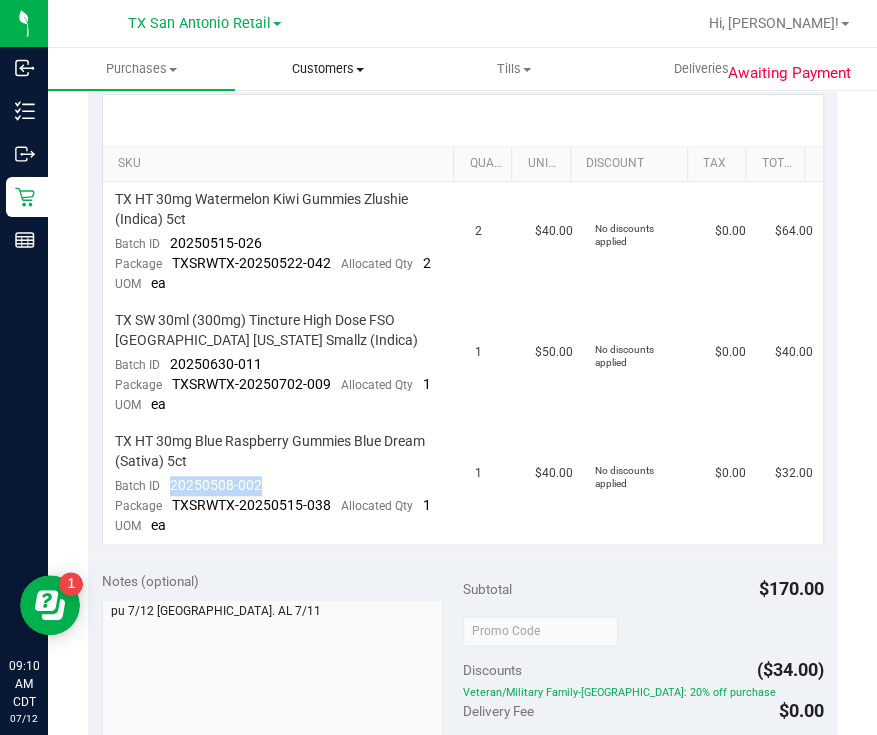click on "Customers" at bounding box center (328, 69) 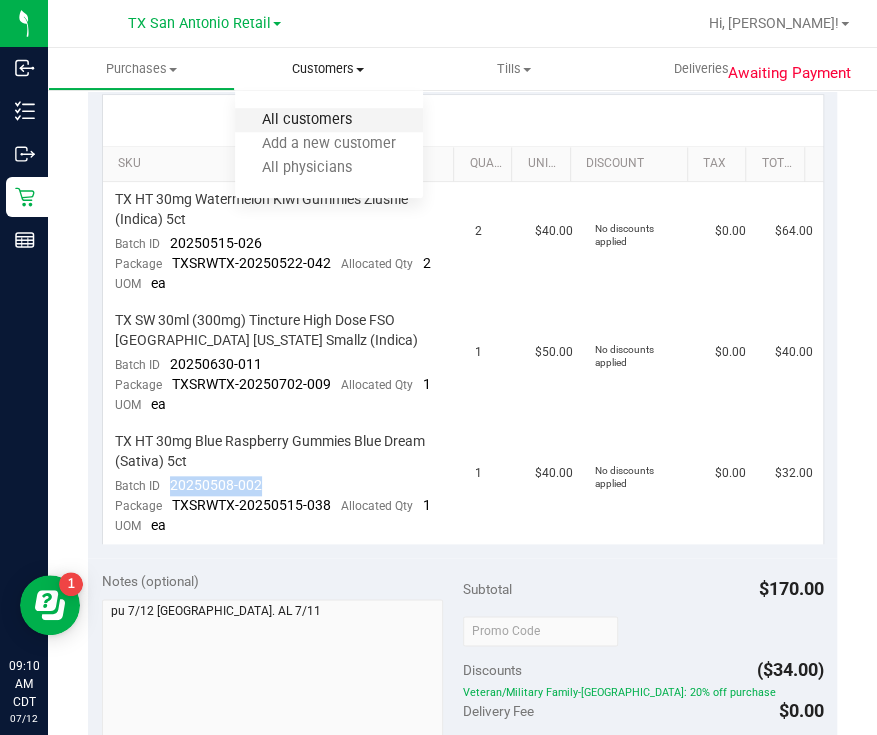 click on "All customers" at bounding box center [307, 120] 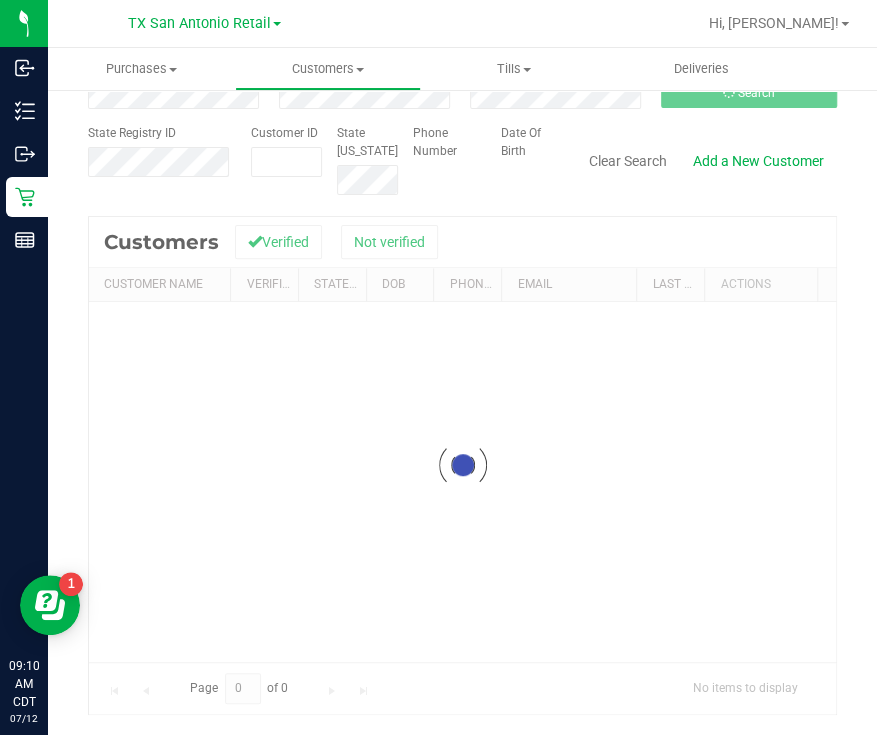 scroll, scrollTop: 0, scrollLeft: 0, axis: both 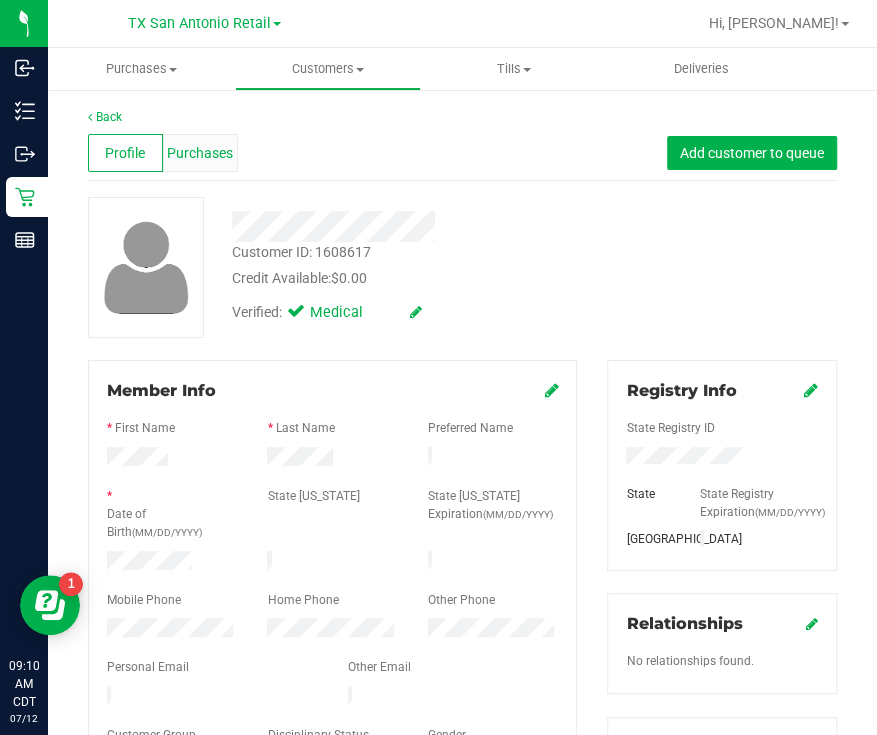 click on "Purchases" at bounding box center [200, 153] 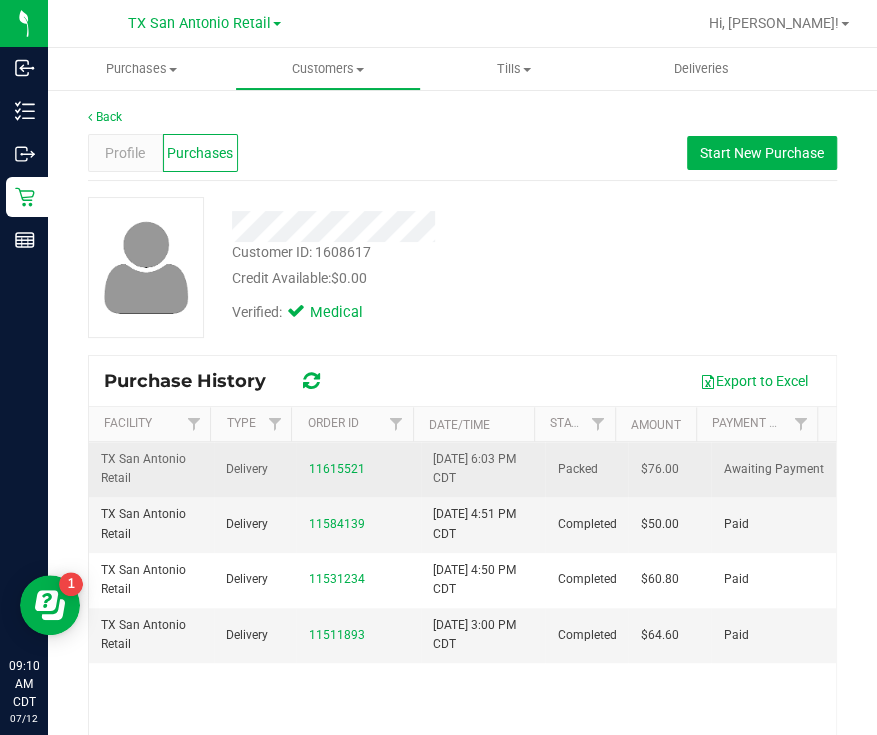 click on "11615521" at bounding box center [358, 469] 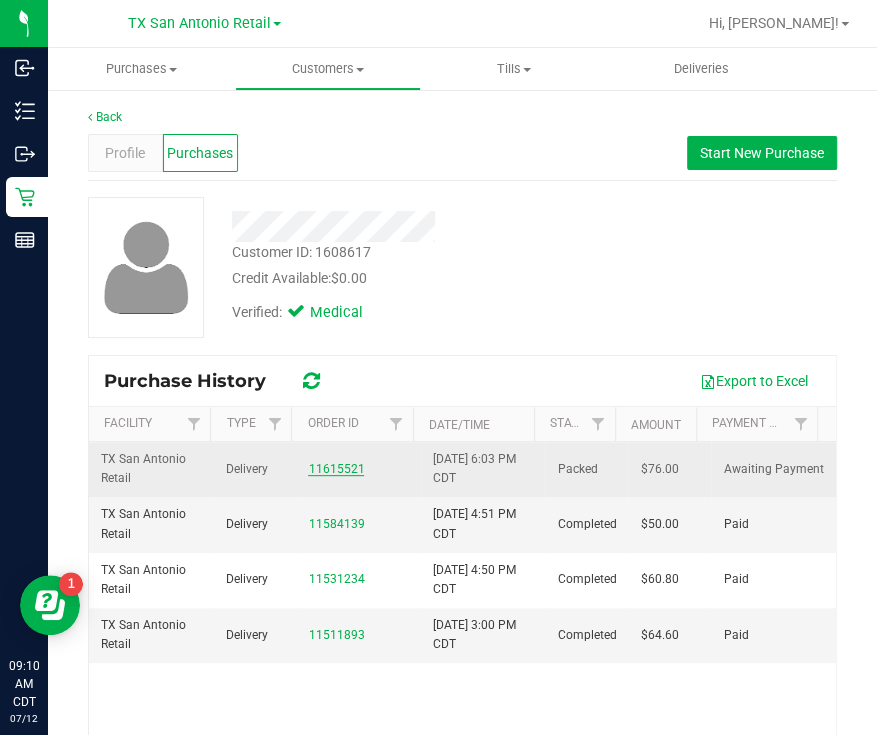 click on "11615521" at bounding box center (336, 469) 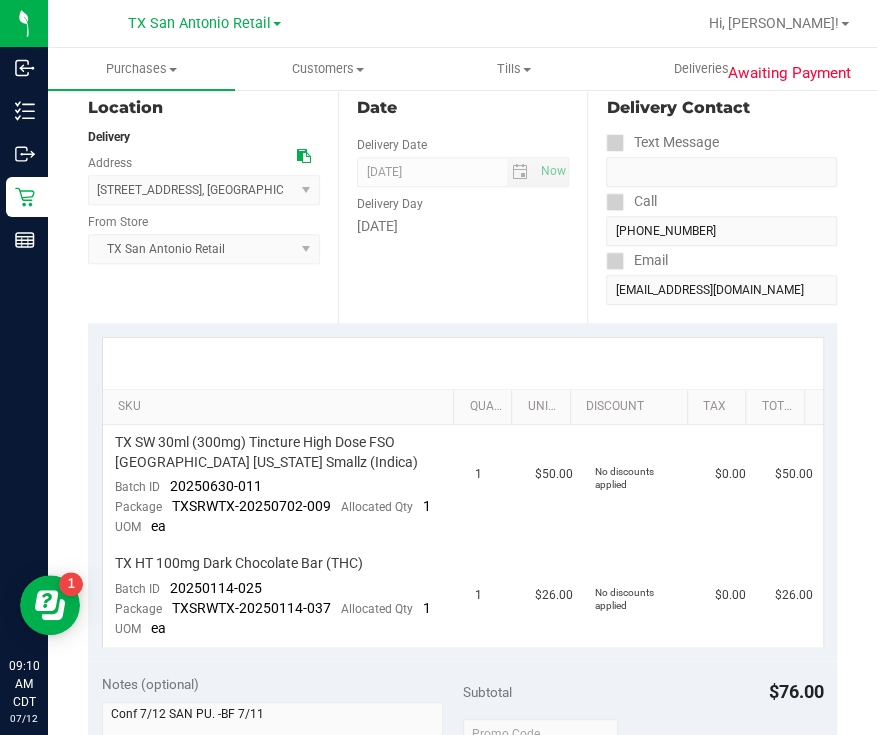 scroll, scrollTop: 237, scrollLeft: 0, axis: vertical 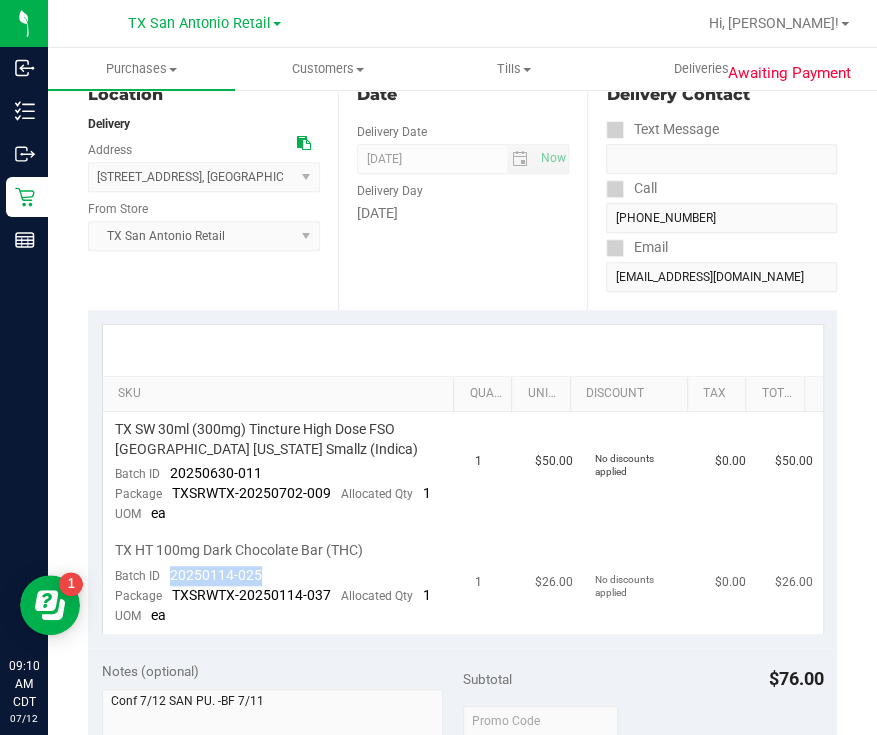 drag, startPoint x: 272, startPoint y: 577, endPoint x: 165, endPoint y: 577, distance: 107 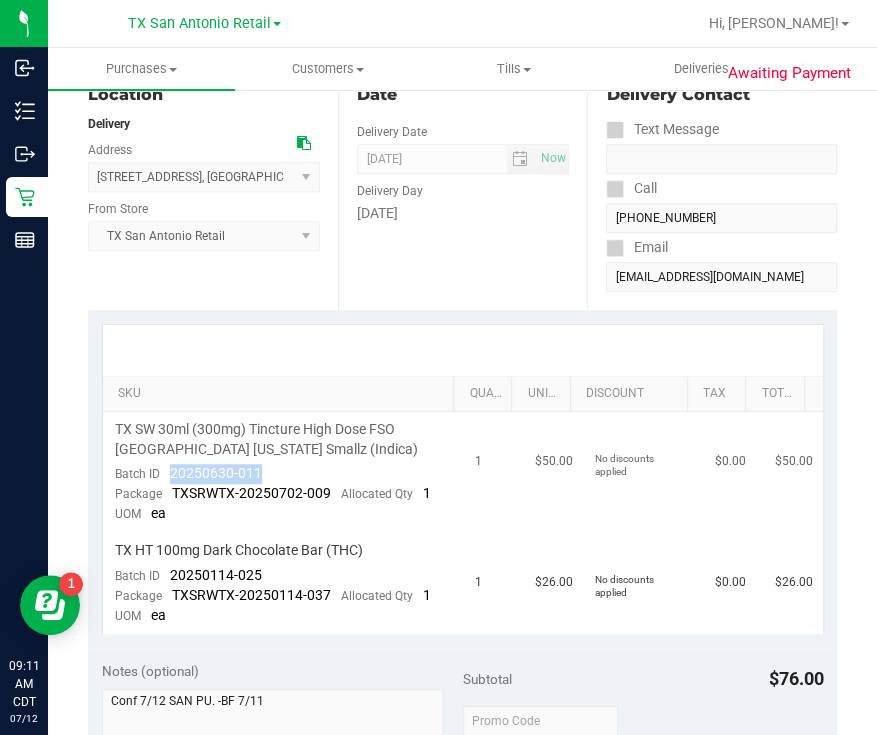 drag, startPoint x: 268, startPoint y: 474, endPoint x: 171, endPoint y: 478, distance: 97.082436 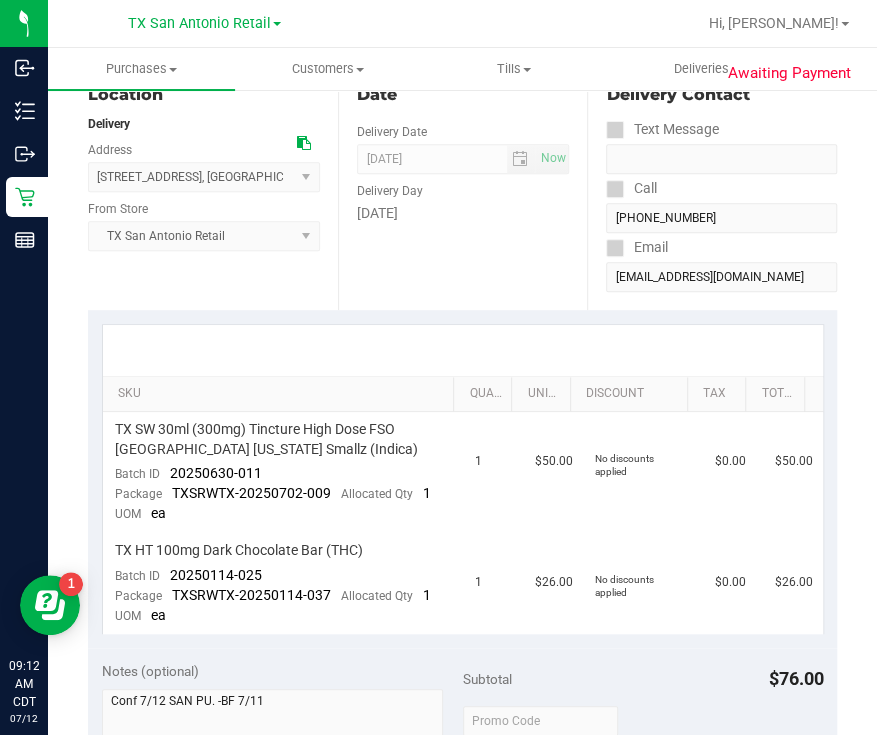 click on "Date
Delivery Date
[DATE]
Now
[DATE] 07:00 AM
Now
Delivery Day
[DATE]" at bounding box center [463, 187] 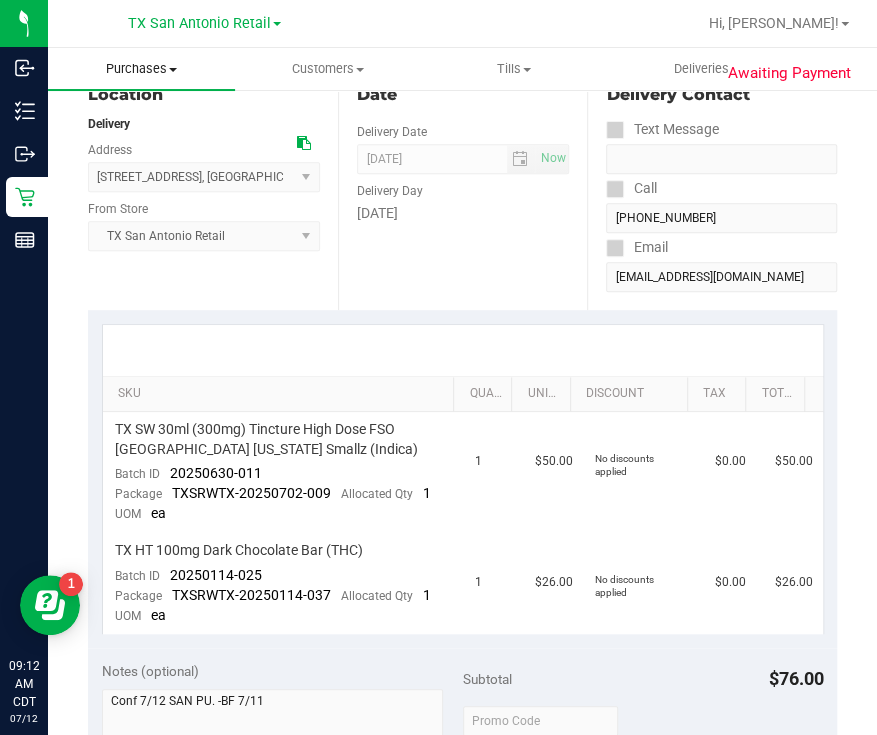 click on "Purchases" at bounding box center (141, 69) 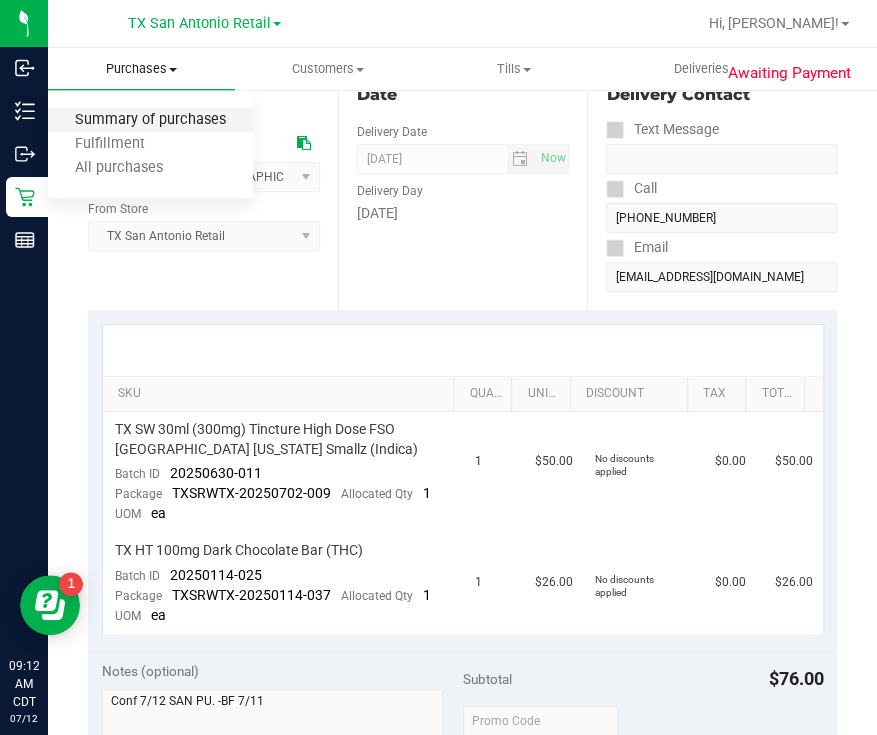 click on "Summary of purchases" at bounding box center (150, 120) 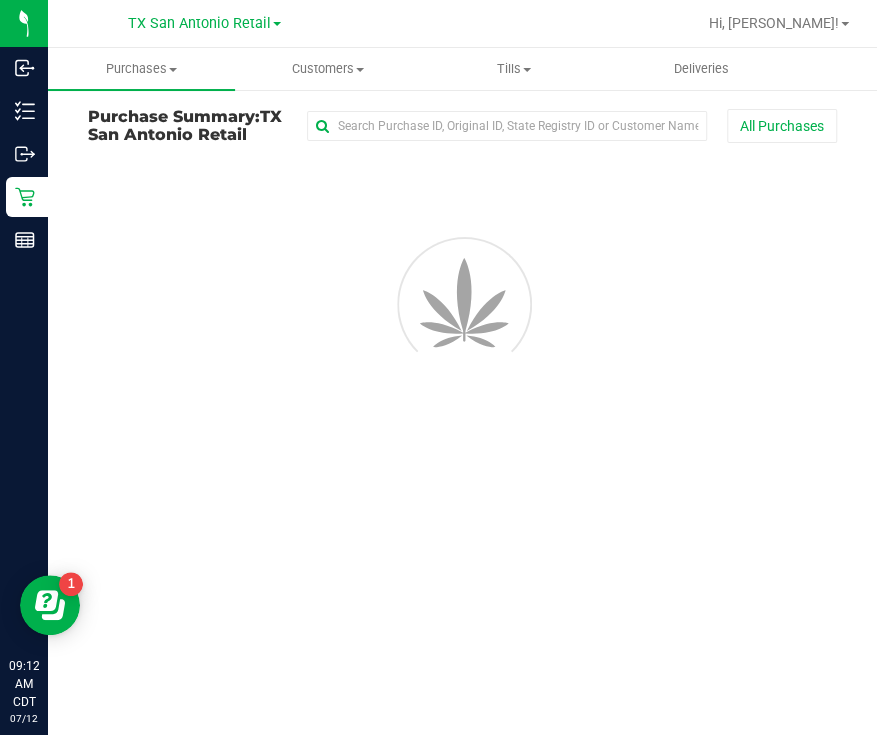 scroll, scrollTop: 0, scrollLeft: 0, axis: both 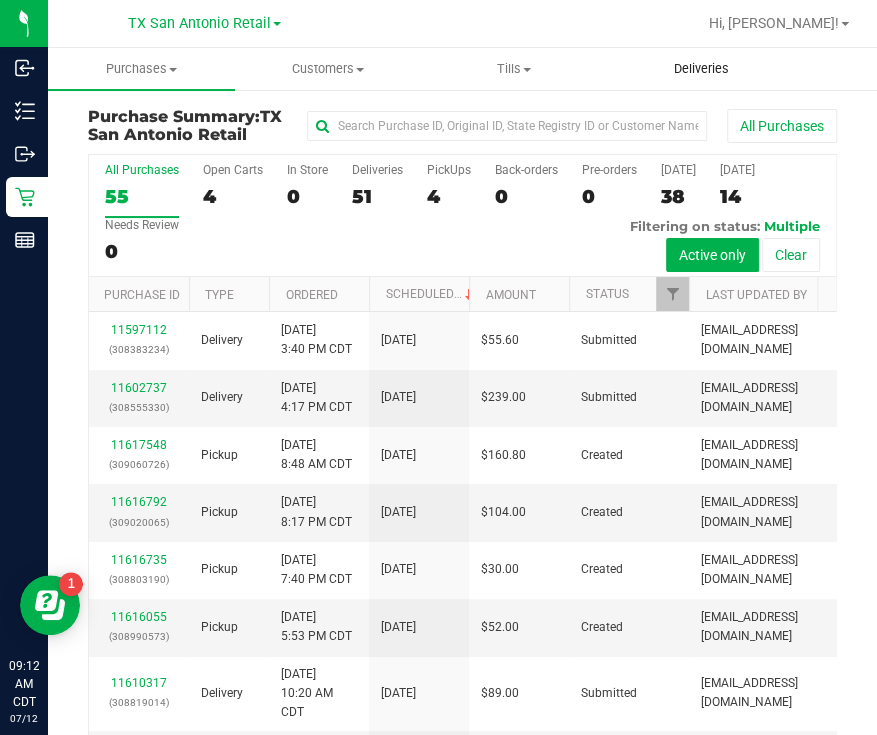 click on "Deliveries" at bounding box center [700, 69] 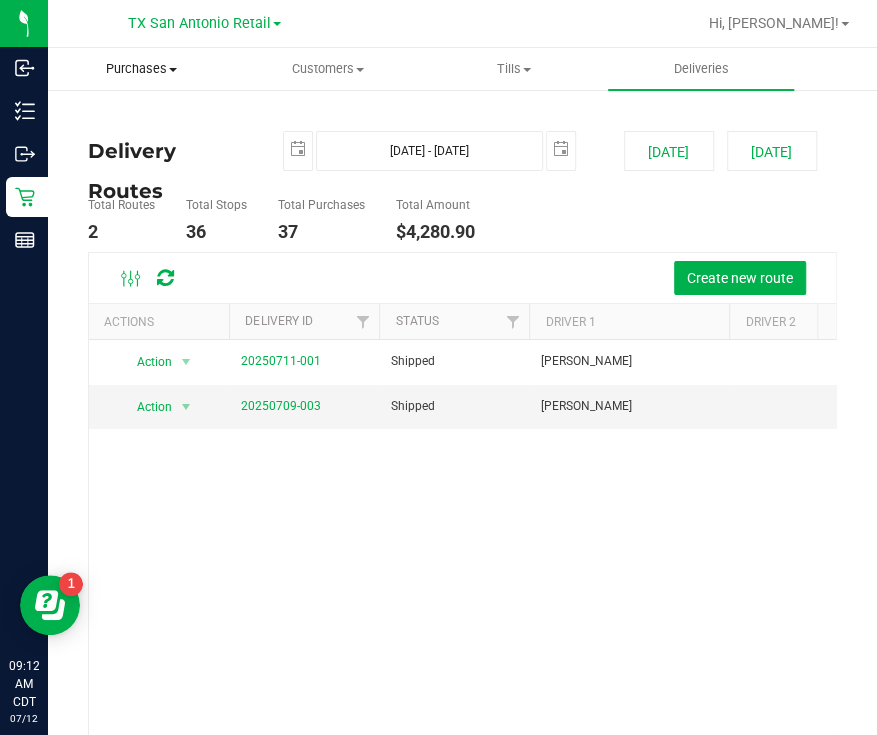 click on "Purchases" at bounding box center (141, 69) 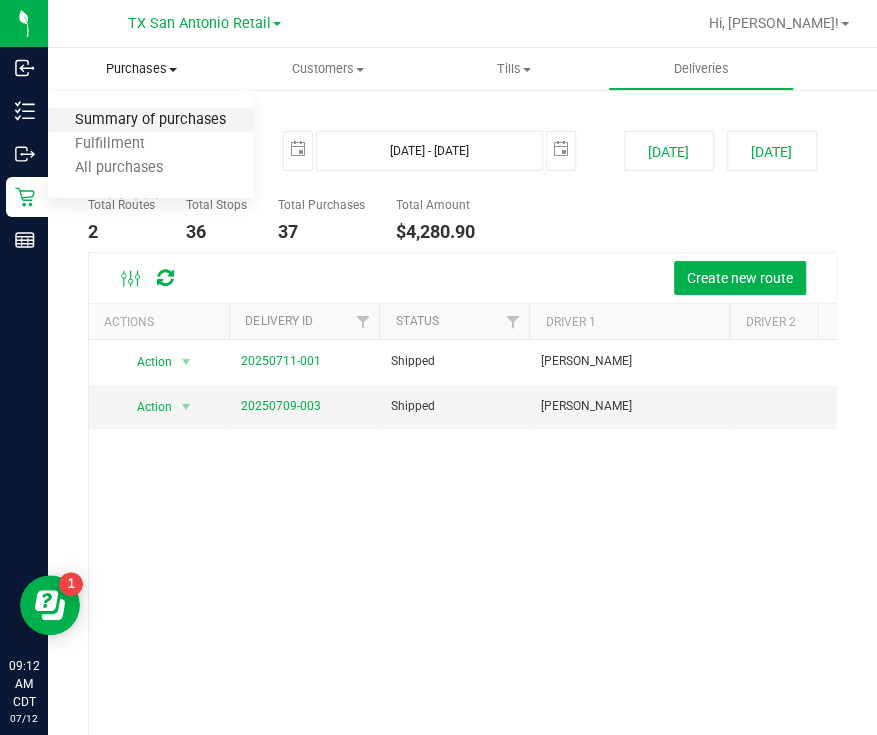 click on "Summary of purchases" at bounding box center (150, 120) 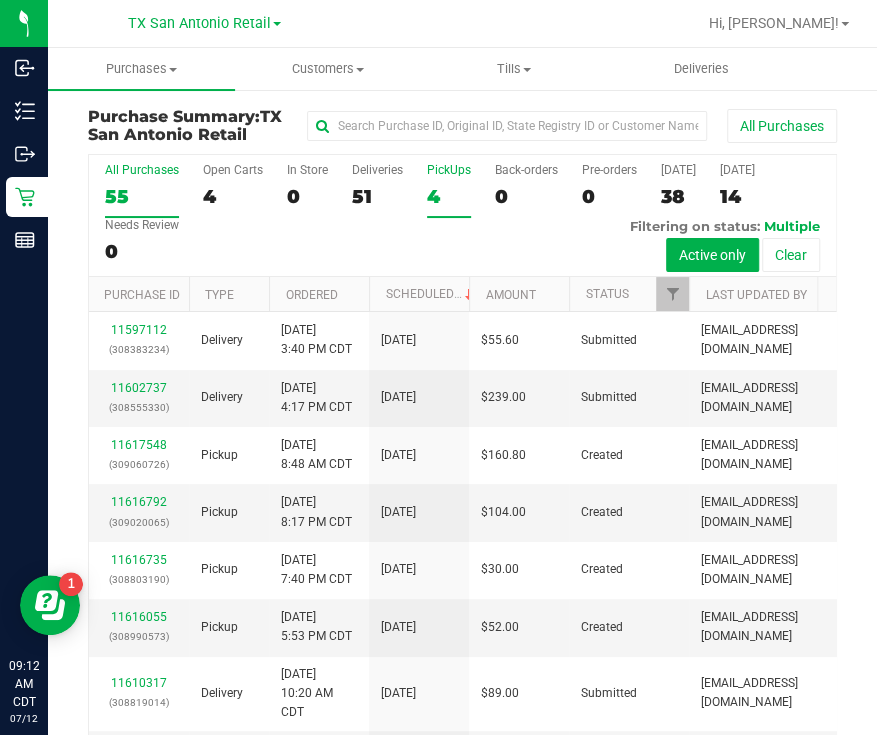 click on "4" at bounding box center (449, 196) 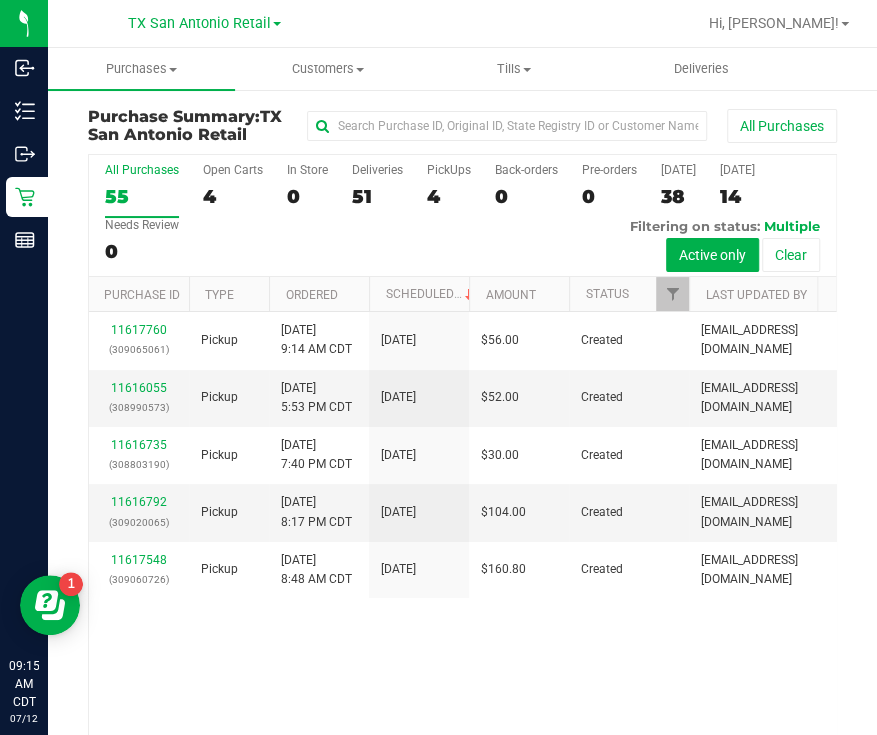click on "All Purchases
55
Open Carts
4
In Store
0
Deliveries
51
PickUps
4
Back-orders
0
Pre-orders
0
[DATE]
38
[DATE]
14" at bounding box center (462, 216) 